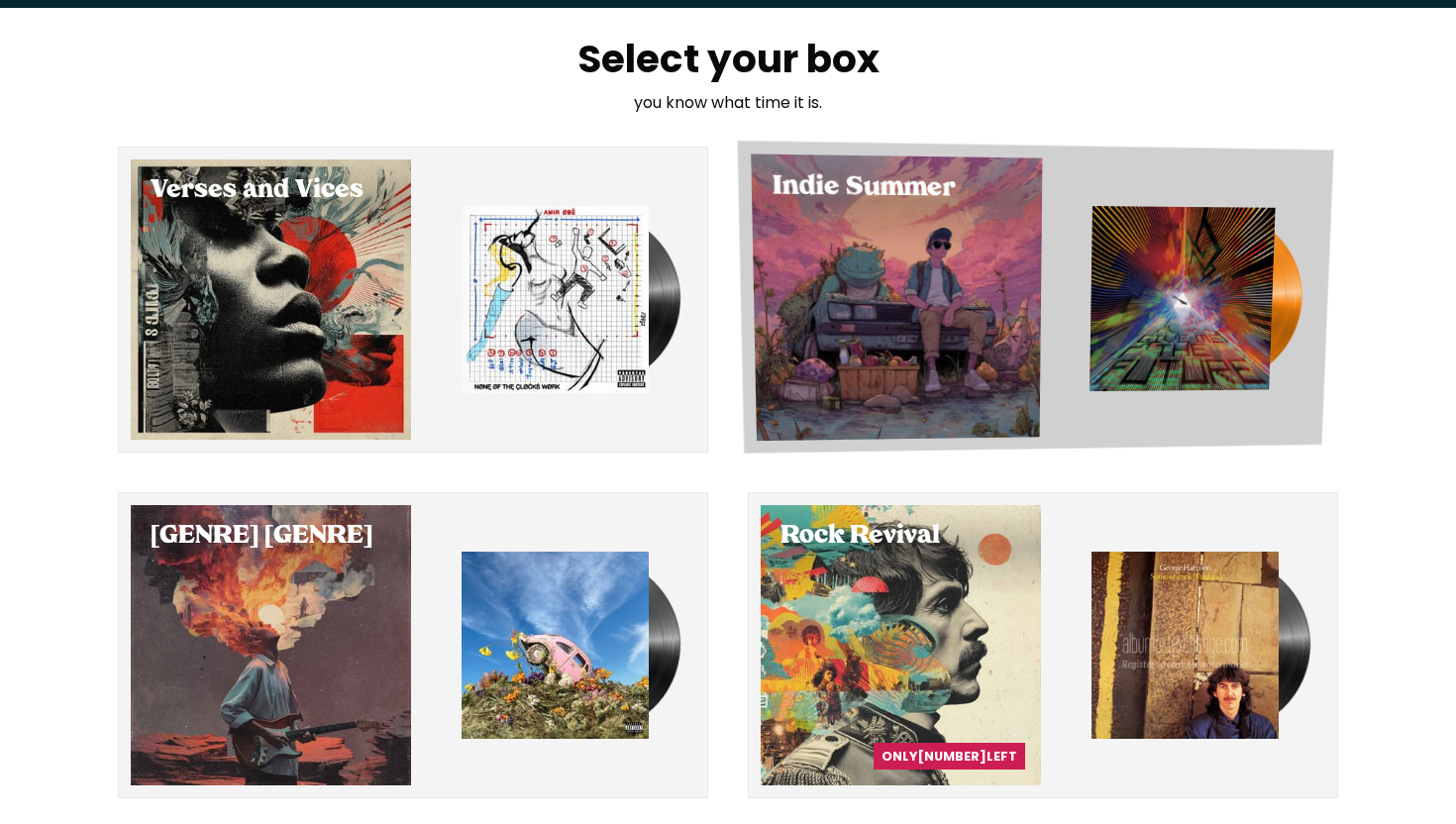 scroll, scrollTop: 62, scrollLeft: 0, axis: vertical 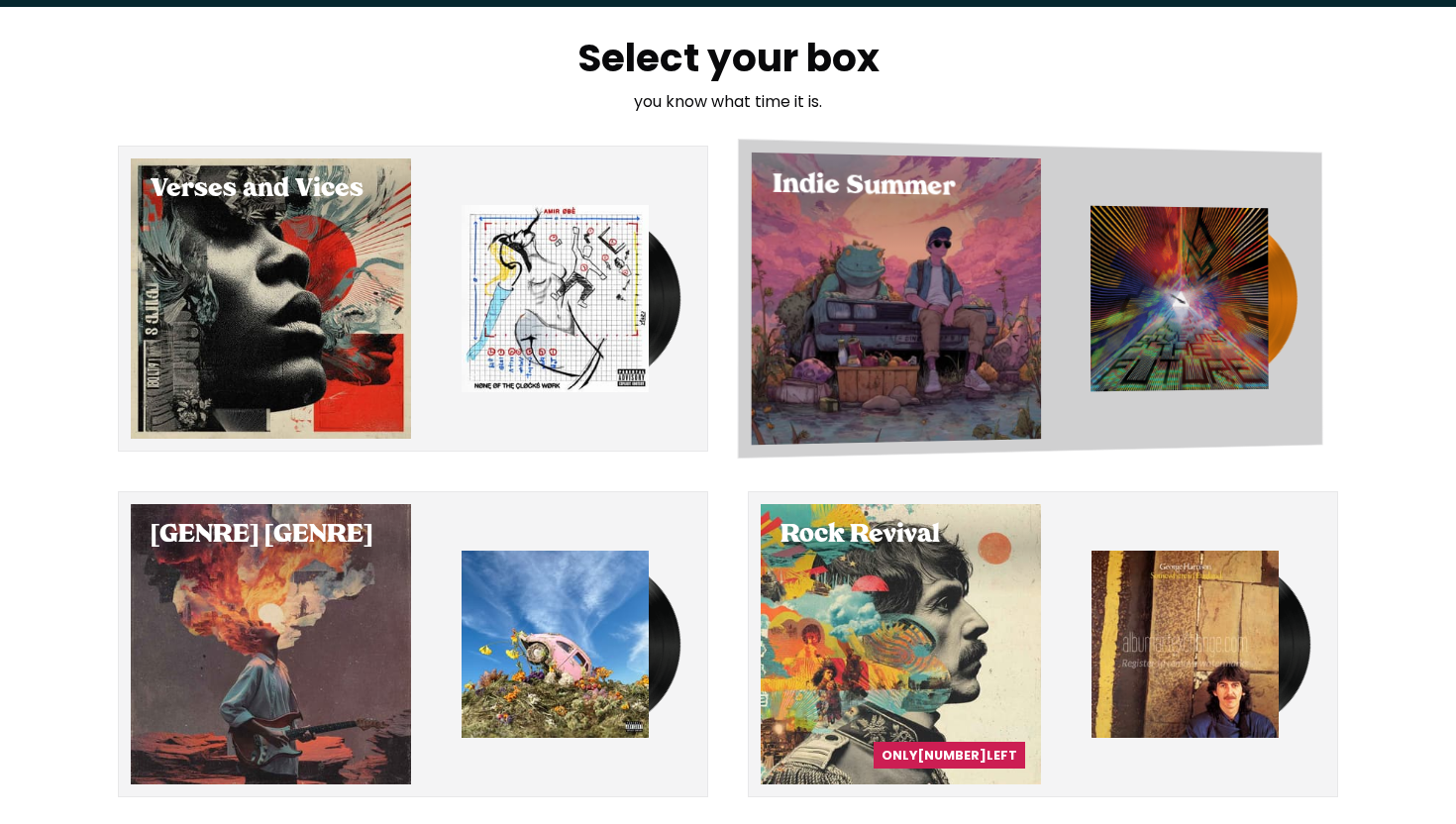 click at bounding box center [1179, 298] 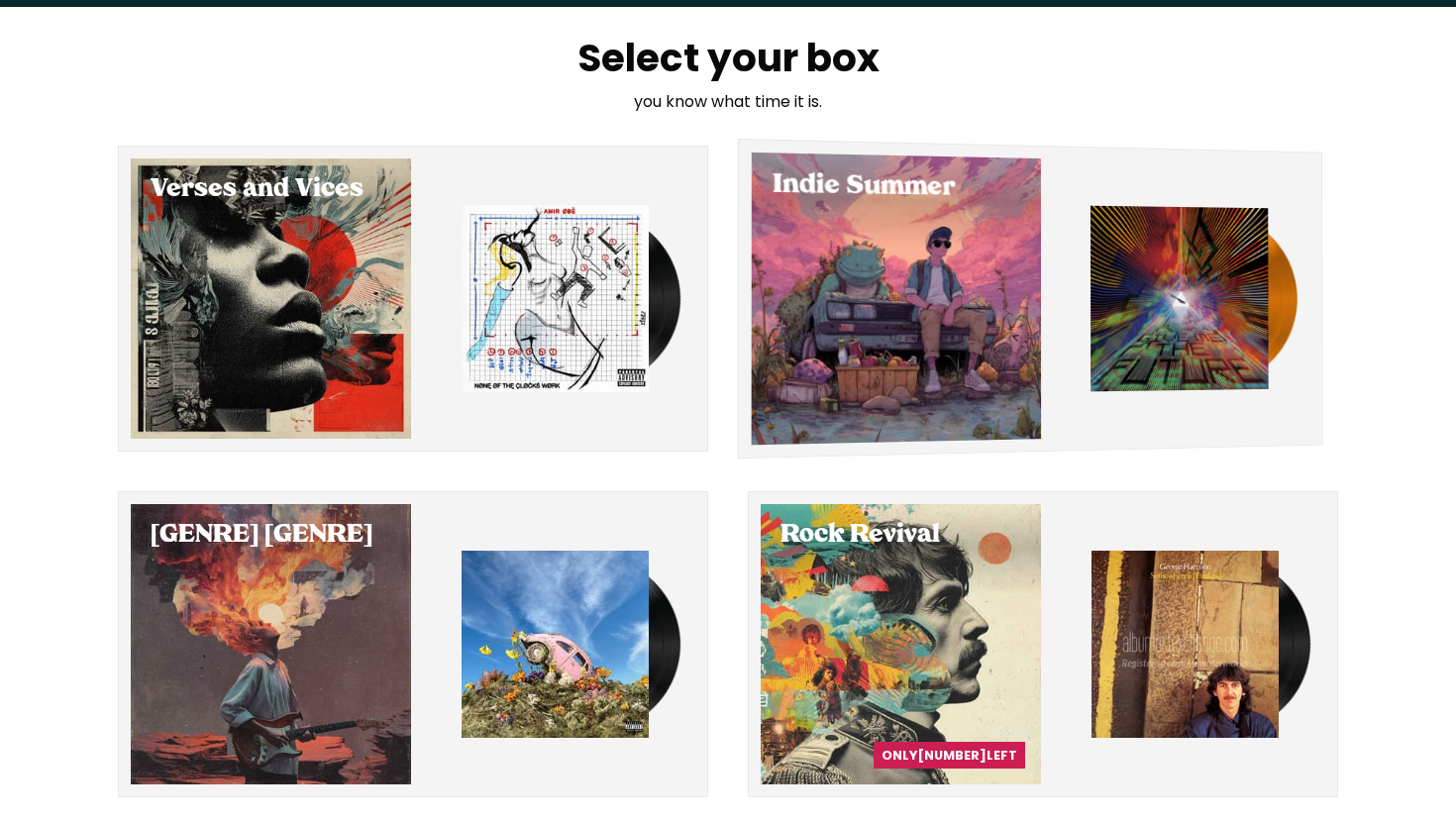 scroll, scrollTop: 0, scrollLeft: 0, axis: both 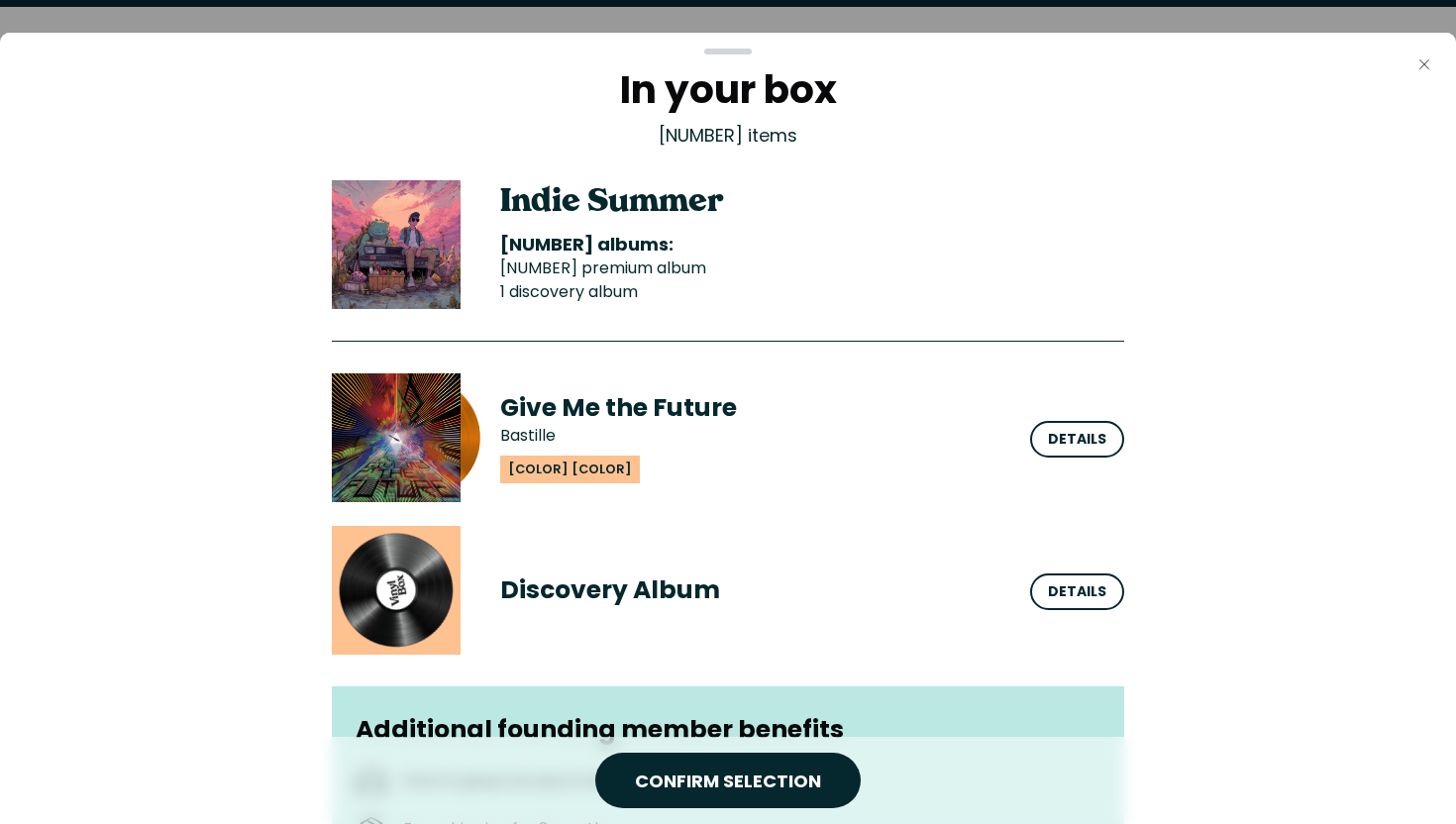click on "Close" at bounding box center [1424, 64] 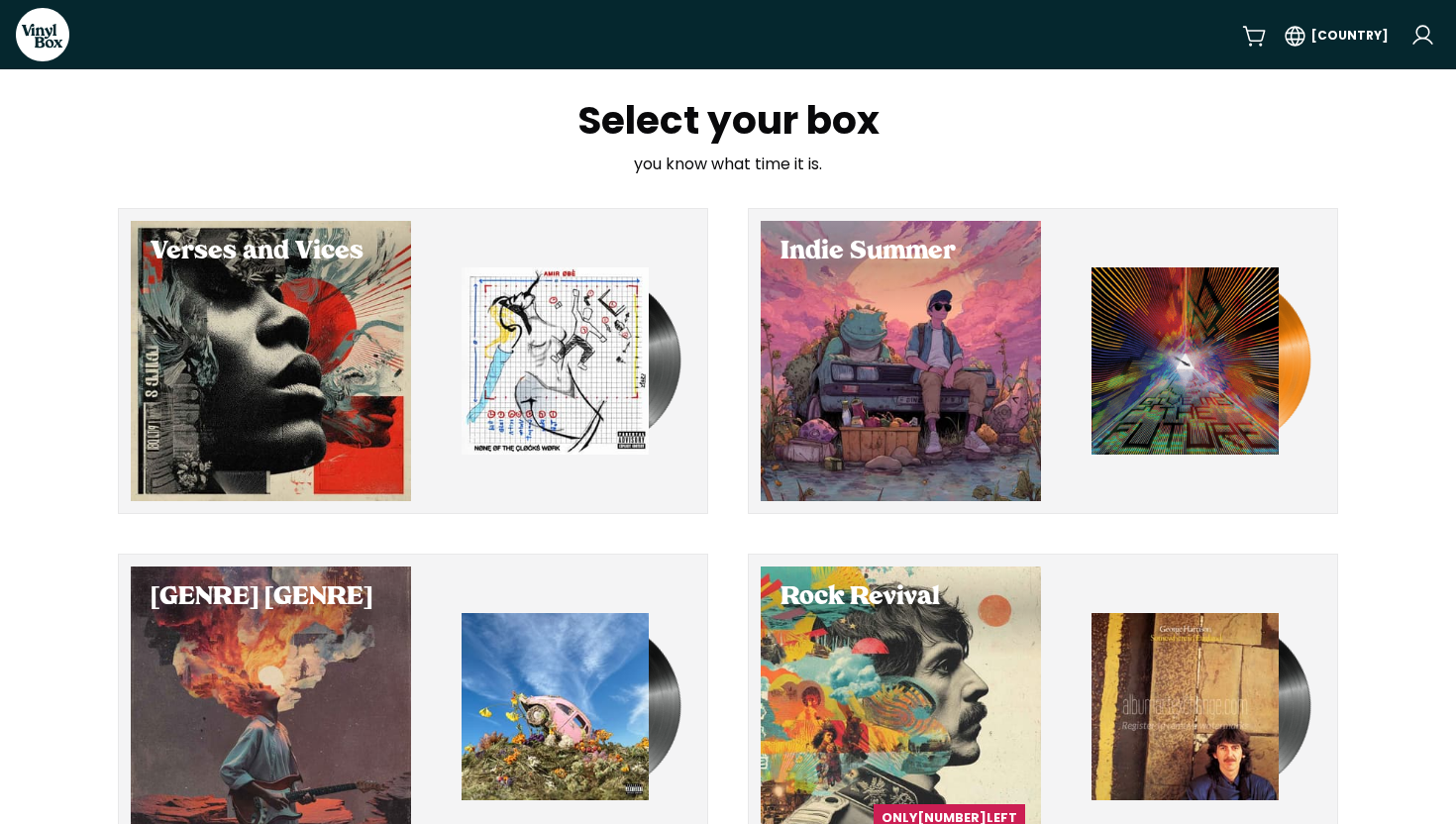 scroll, scrollTop: 62, scrollLeft: 0, axis: vertical 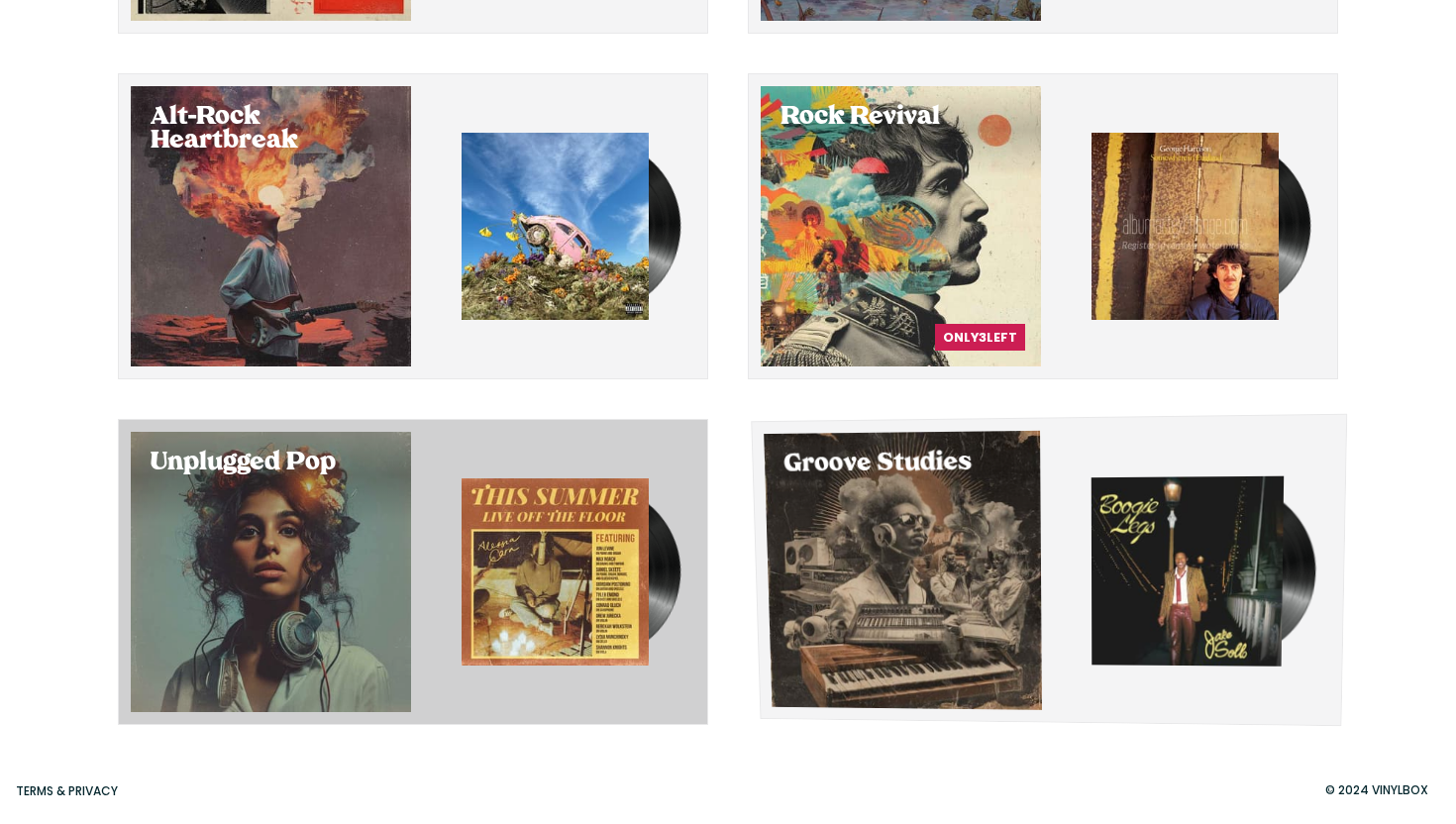 click at bounding box center (902, 570) 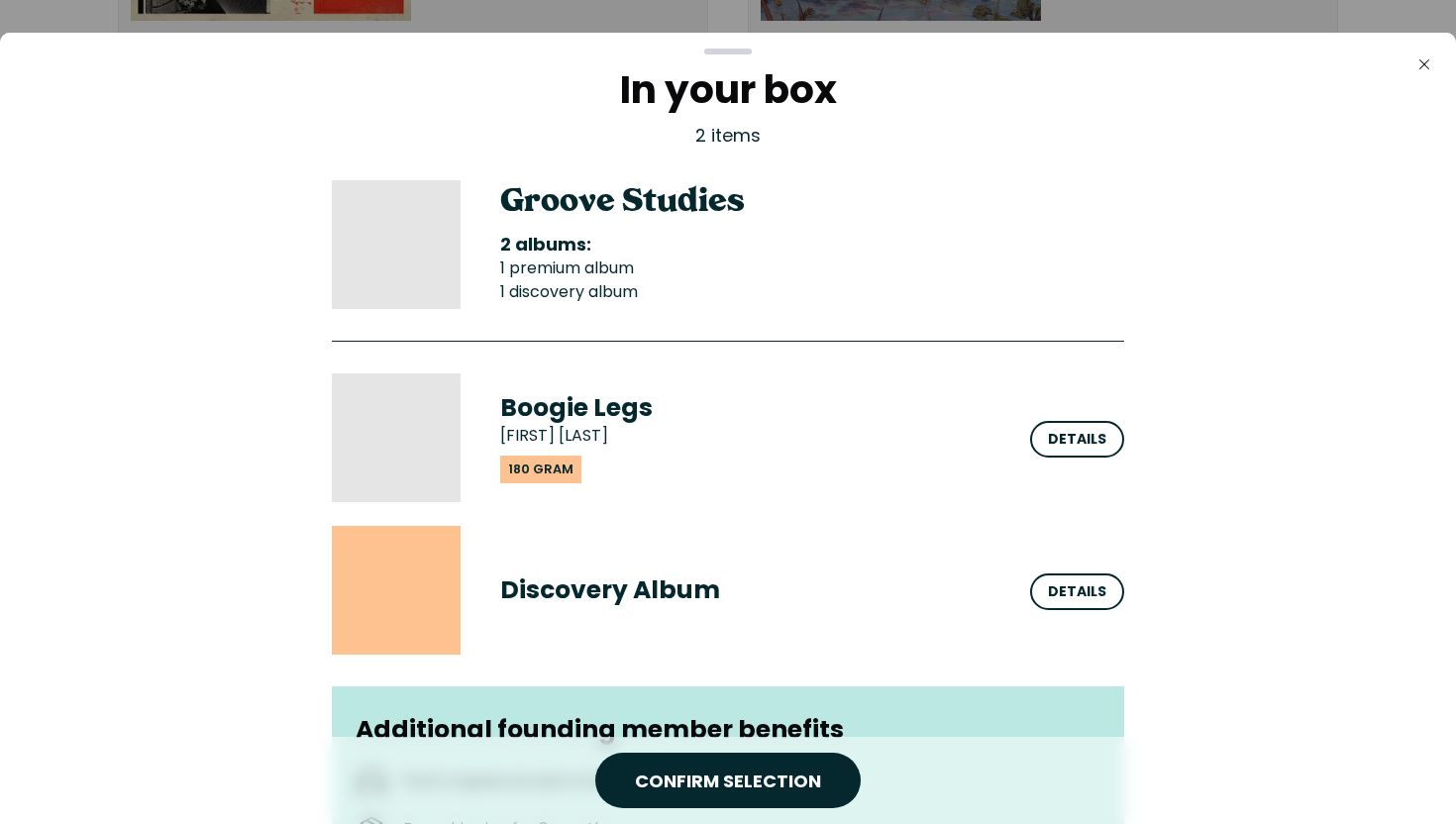 scroll, scrollTop: 0, scrollLeft: 0, axis: both 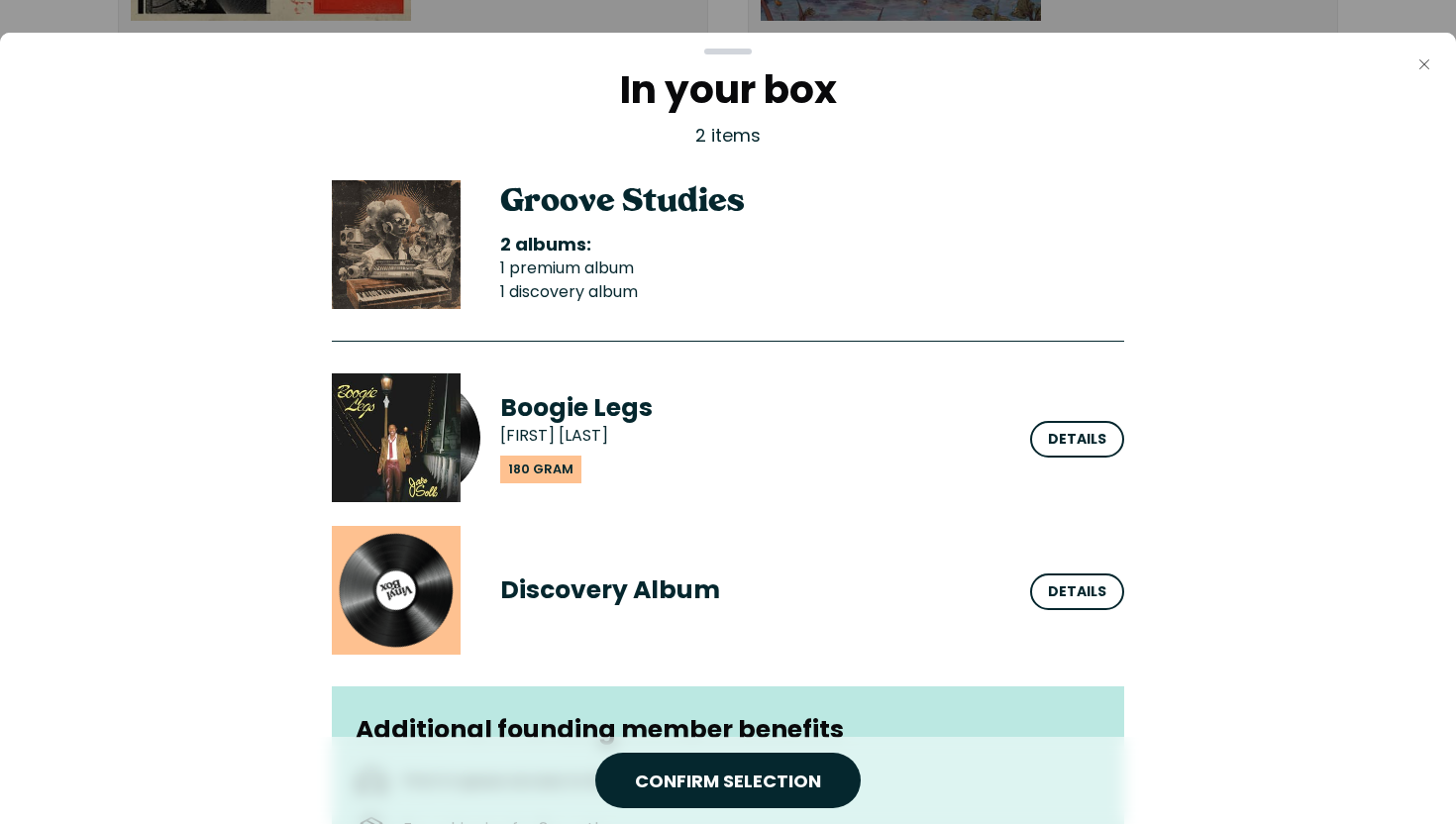 click 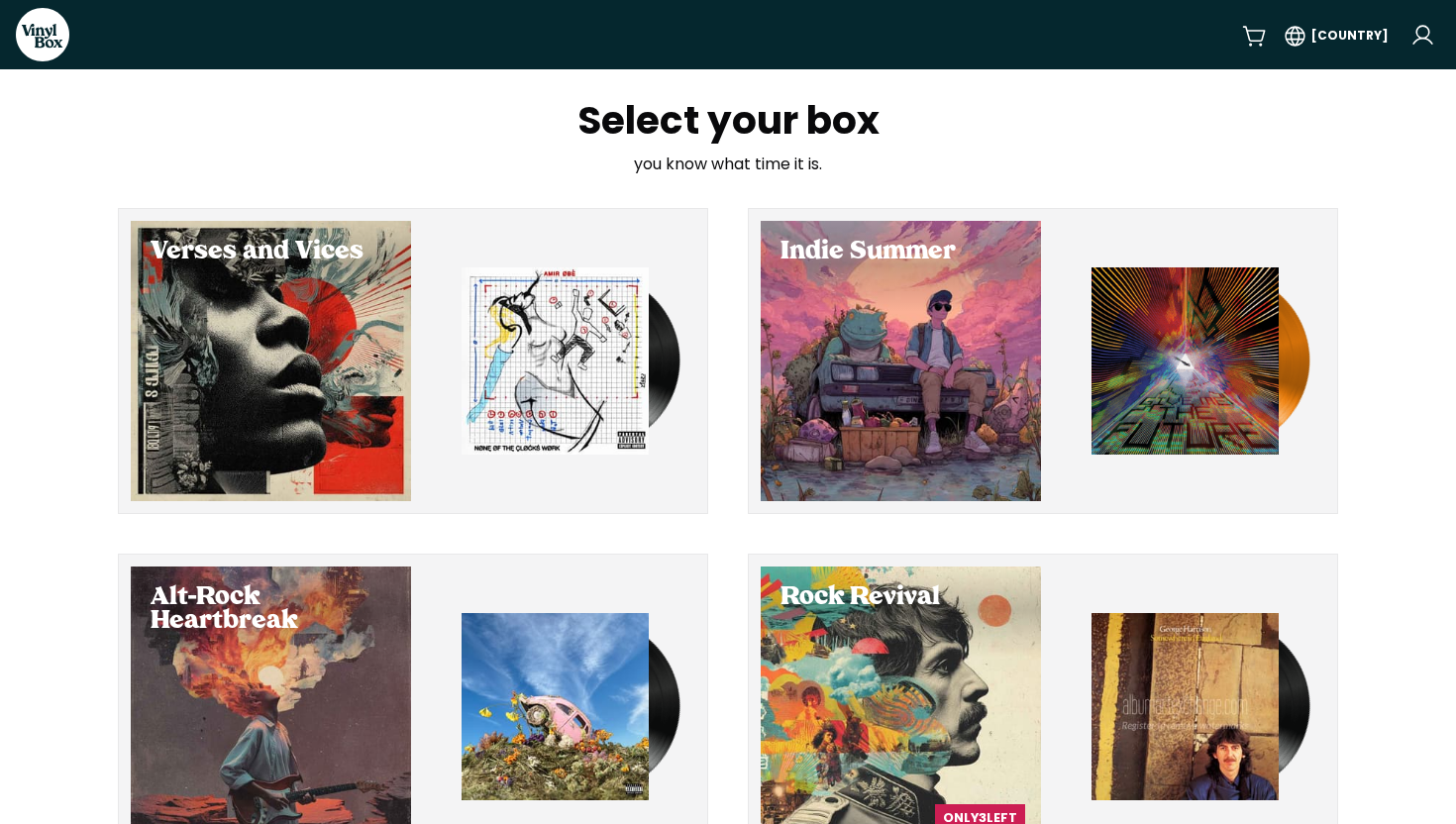 scroll, scrollTop: 480, scrollLeft: 0, axis: vertical 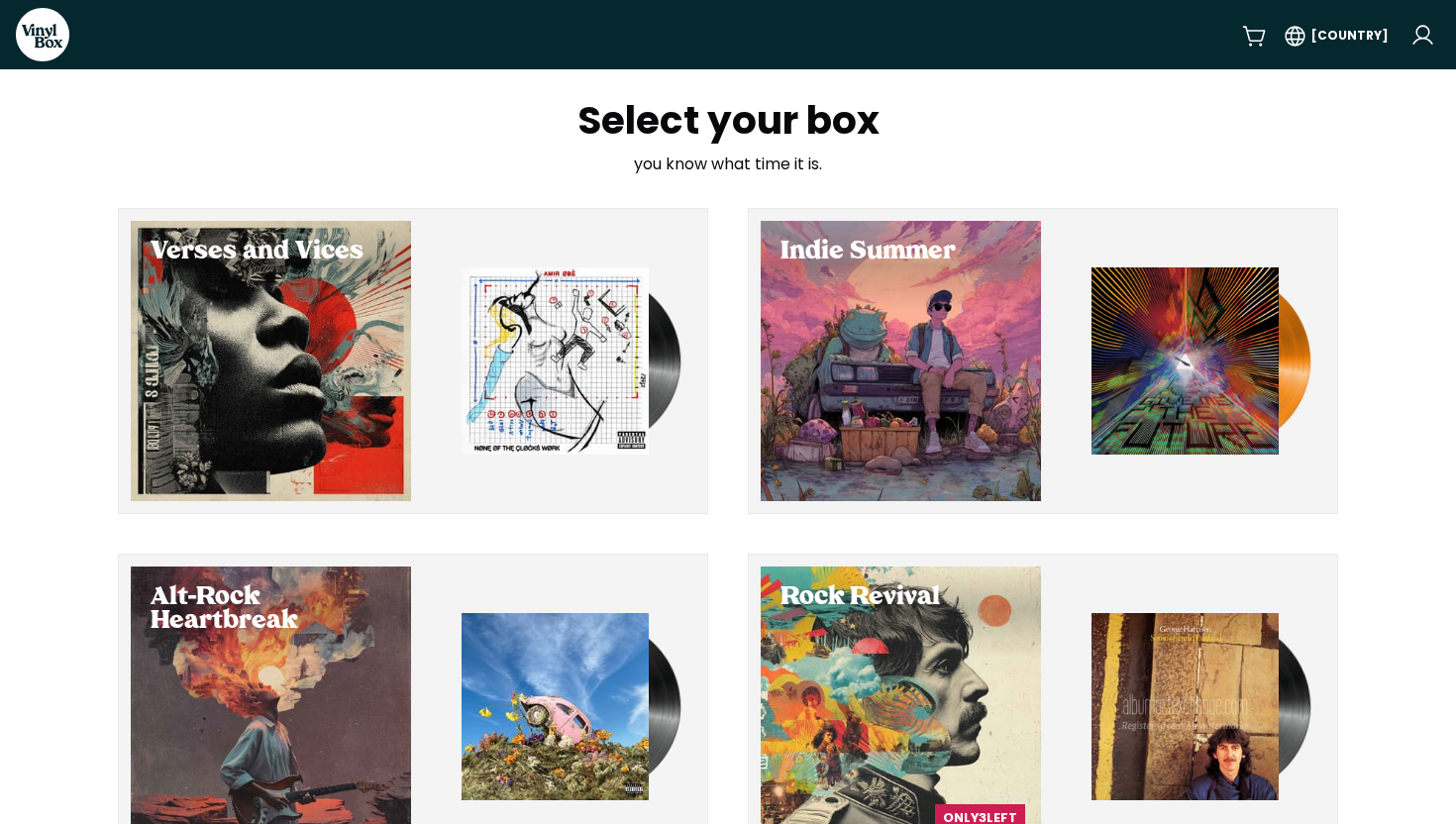 click on "[COUNTRY]" at bounding box center [1341, 35] 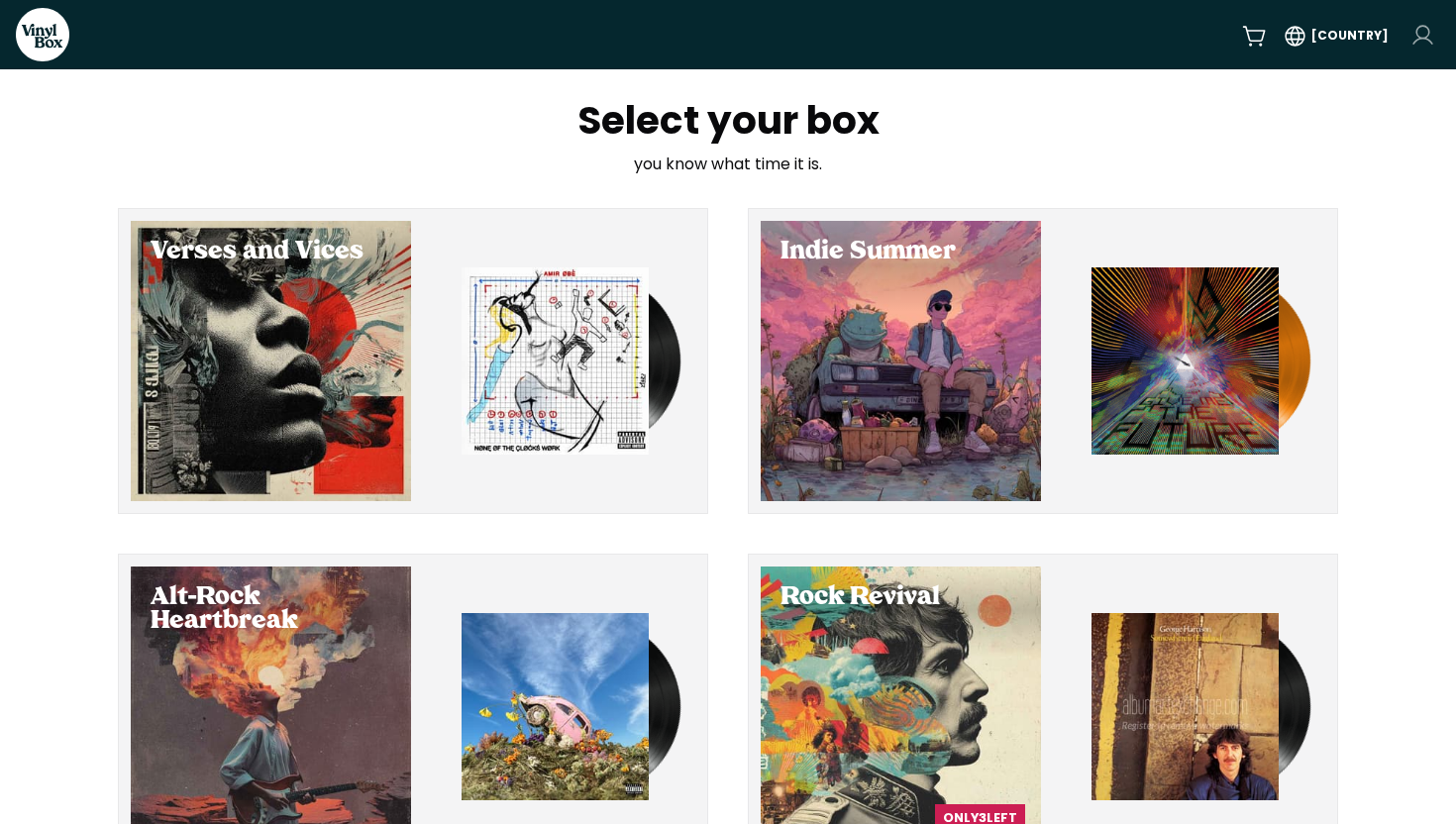 click on "VinylBox     UK   Select your box you know what time it is. Verses and Vices Indie Summer Alt-Rock Heartbreak Rock Revival Only  3  left Unplugged Pop Groove Studies   Terms & Privacy © 2024 VinylBox" at bounding box center (728, 412) 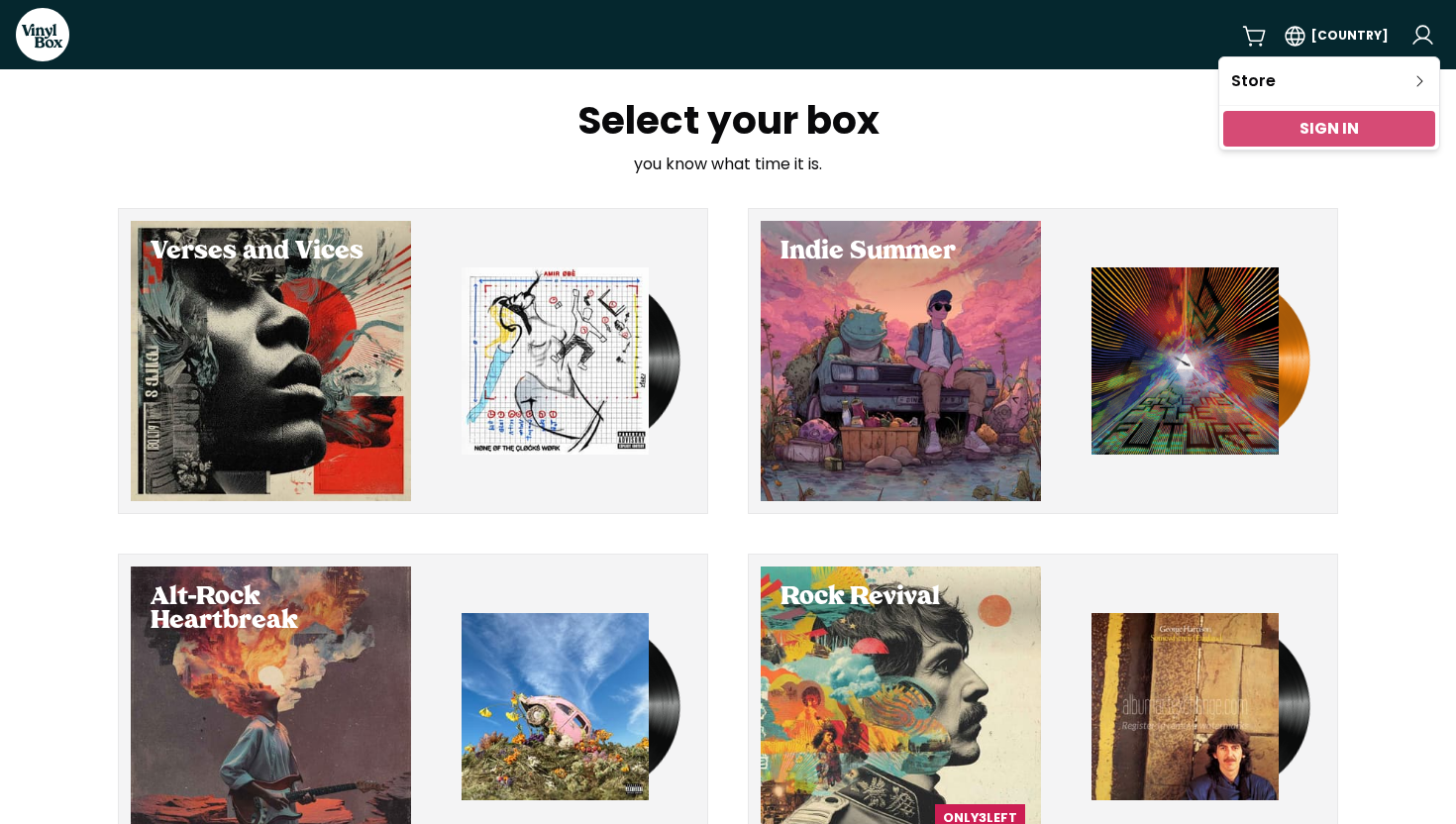 click on "Sign In" at bounding box center [1329, 128] 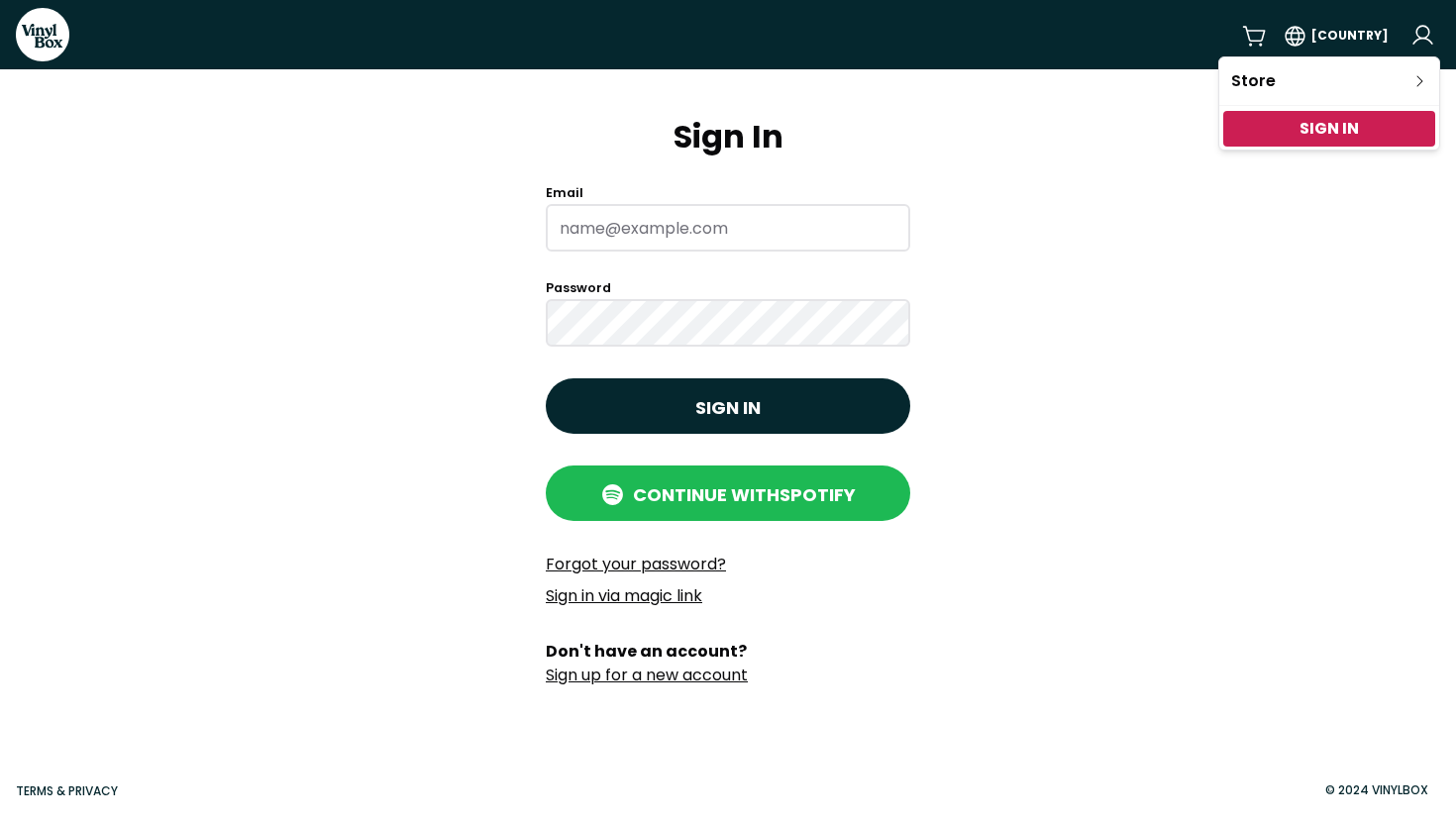 click on "VinylBox     UK   Sign In Email Password   Sign in   Continue with  Spotify Forgot your password? Sign in via magic link Don't have an account? Sign up for a new account   Terms & Privacy © 2024 VinylBox Store   Sign In" at bounding box center (728, 412) 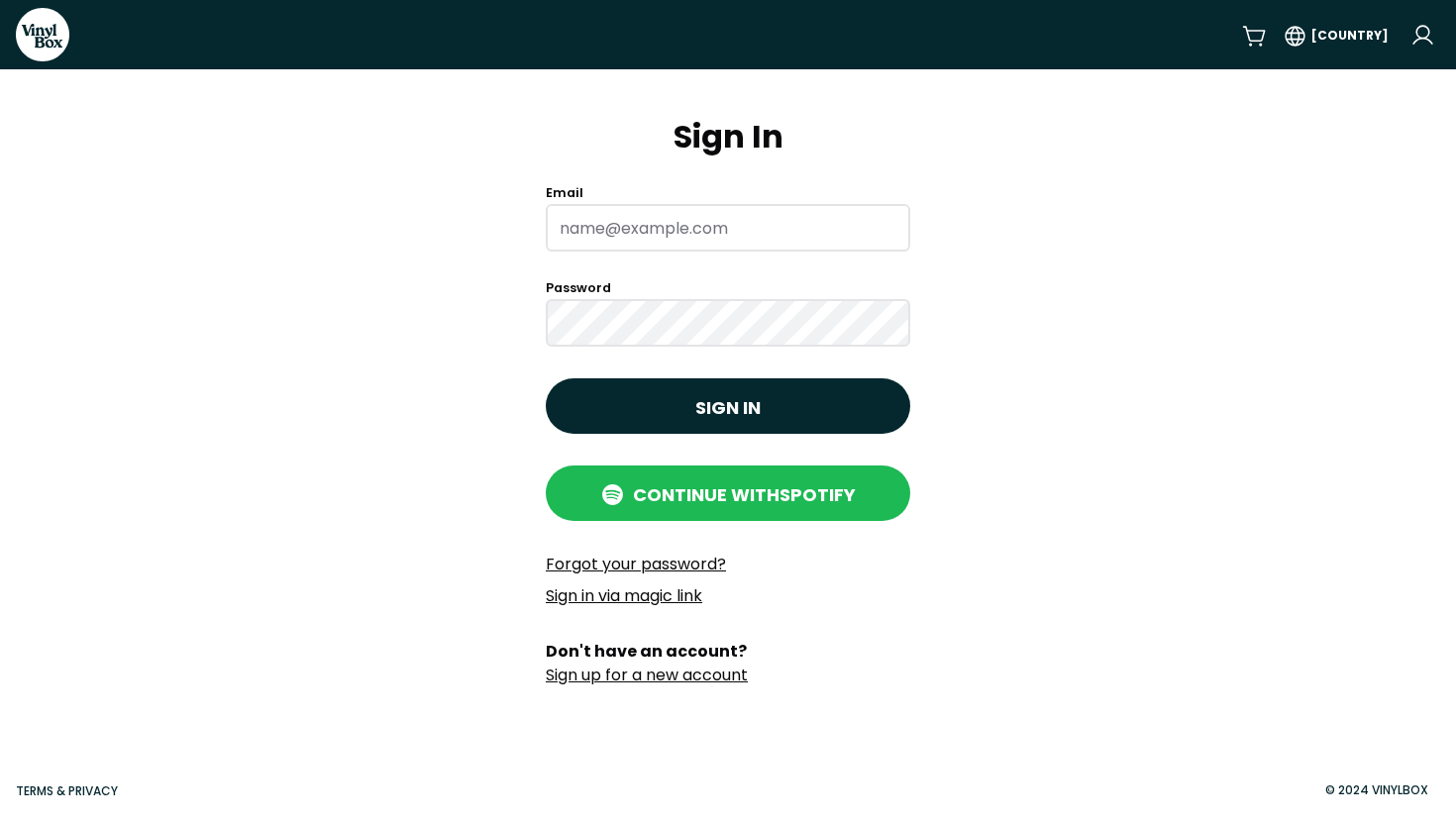 click on "Email" at bounding box center (728, 228) 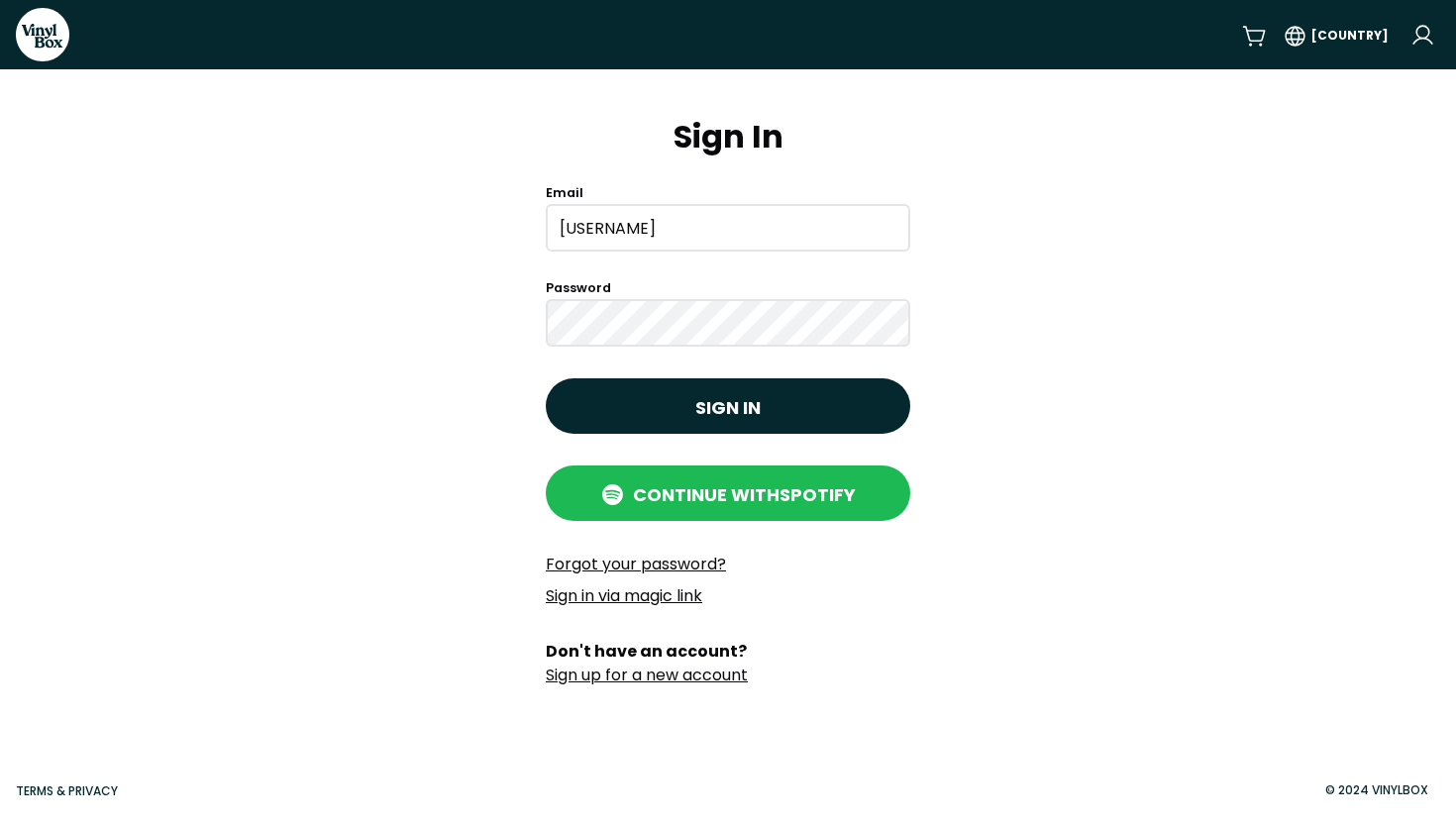 type on "Joe@waites.me.uk" 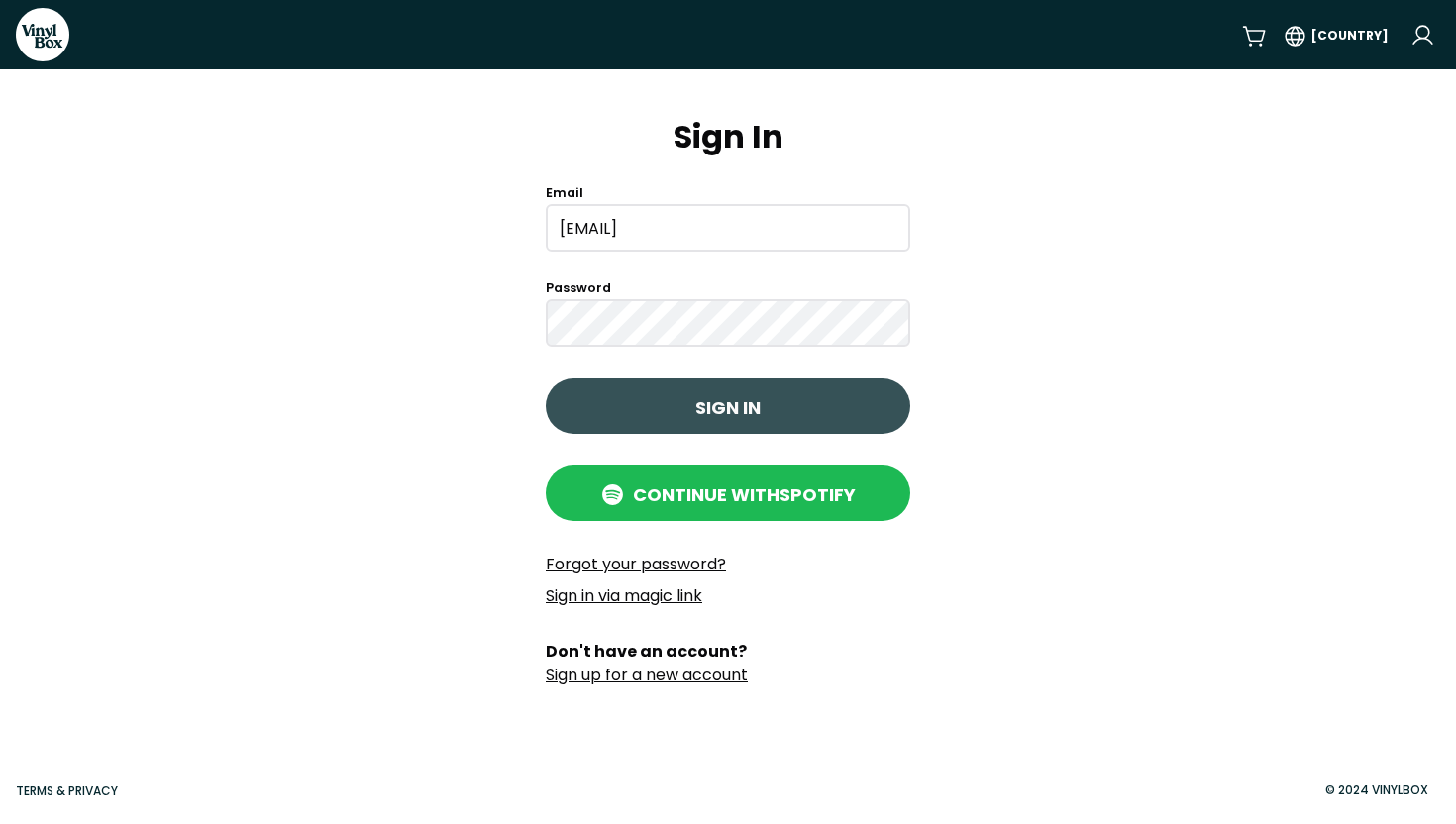 click on "Sign in" at bounding box center [728, 406] 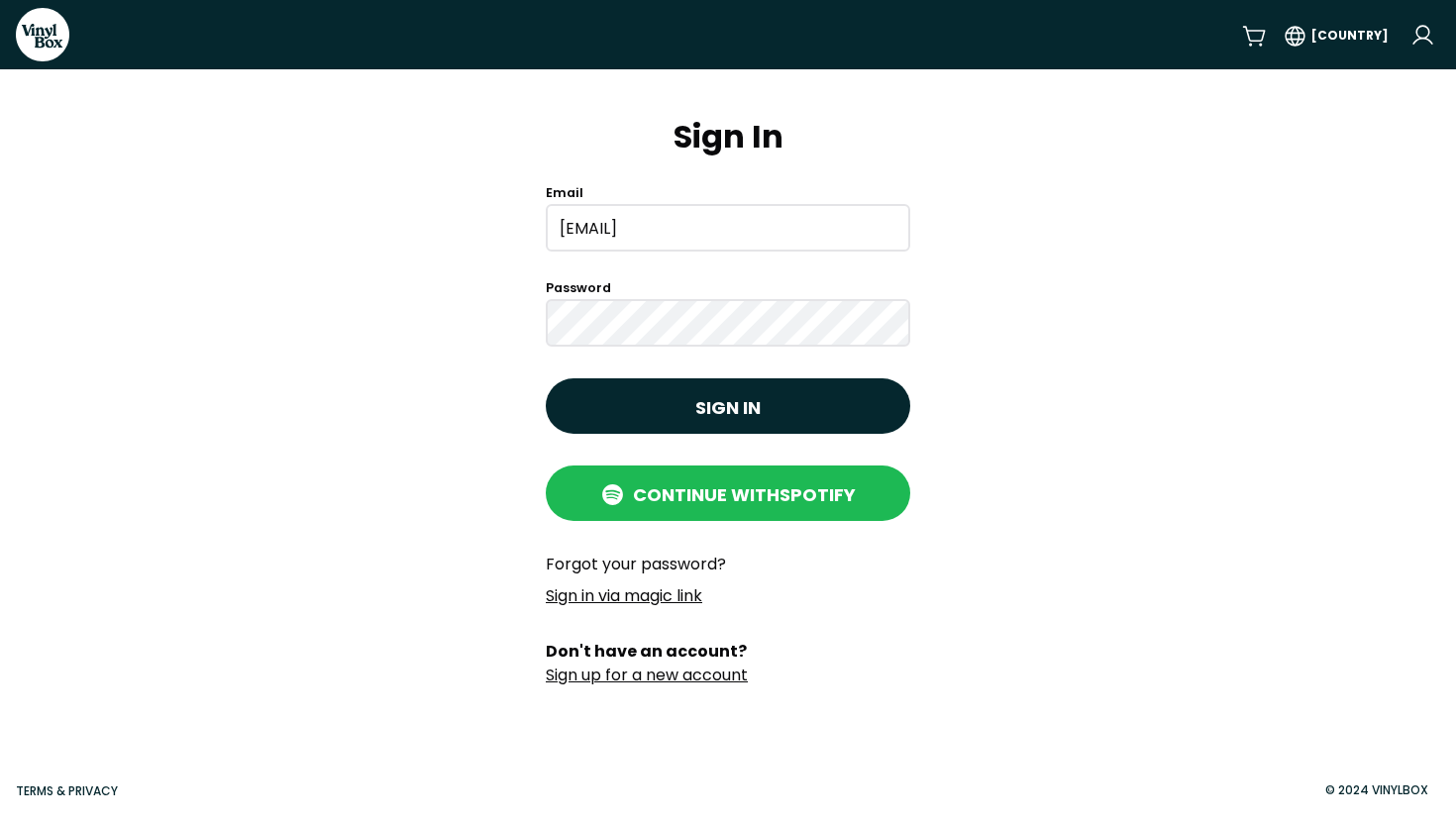 click on "Forgot your password?" at bounding box center (636, 564) 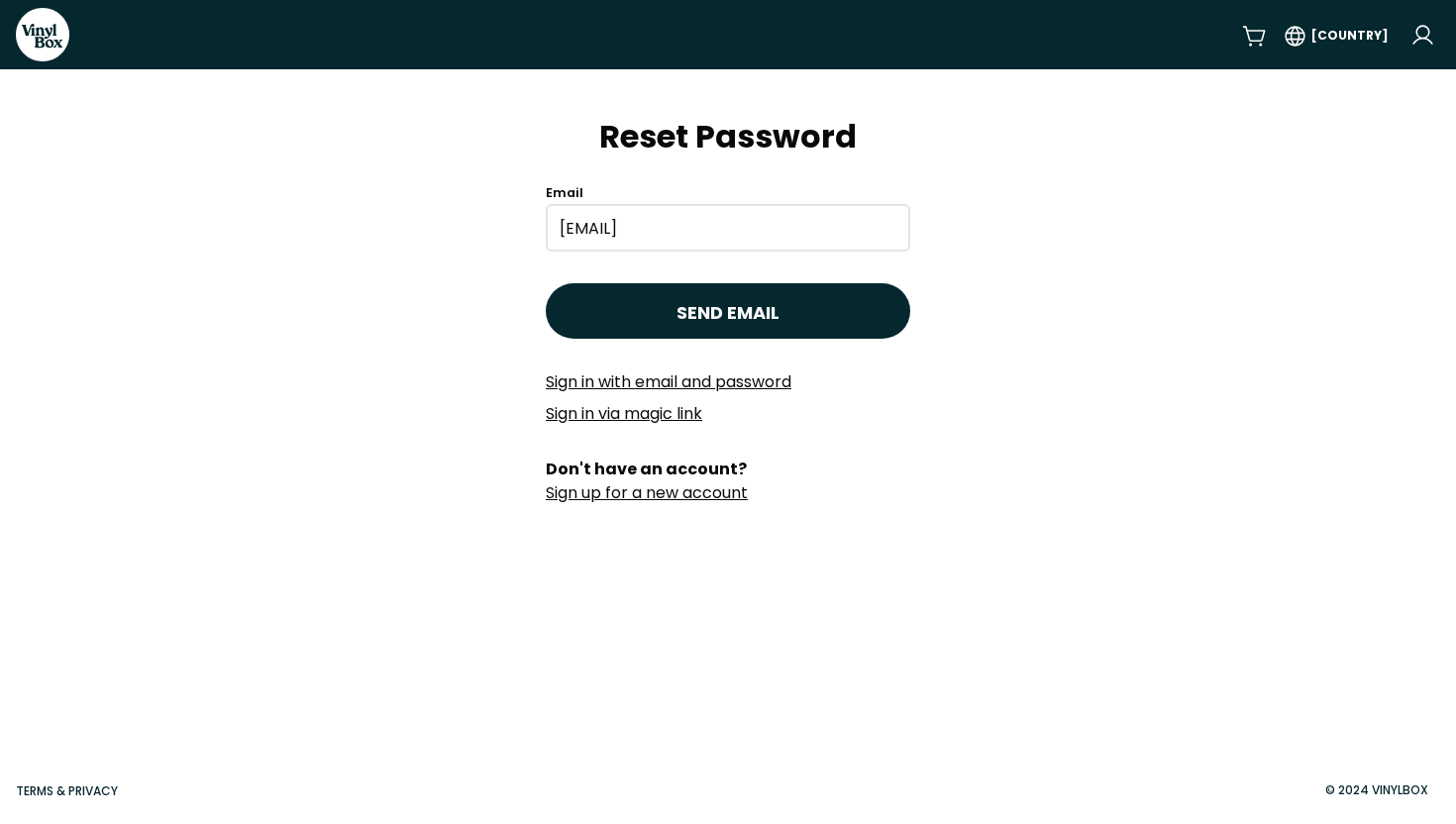 click on "Reset Password Email Joe@waites.me.uk   Send Email Sign in with email and password Sign in via magic link Don't have an account? Sign up for a new account   Terms & Privacy © 2024 VinylBox" at bounding box center [728, 447] 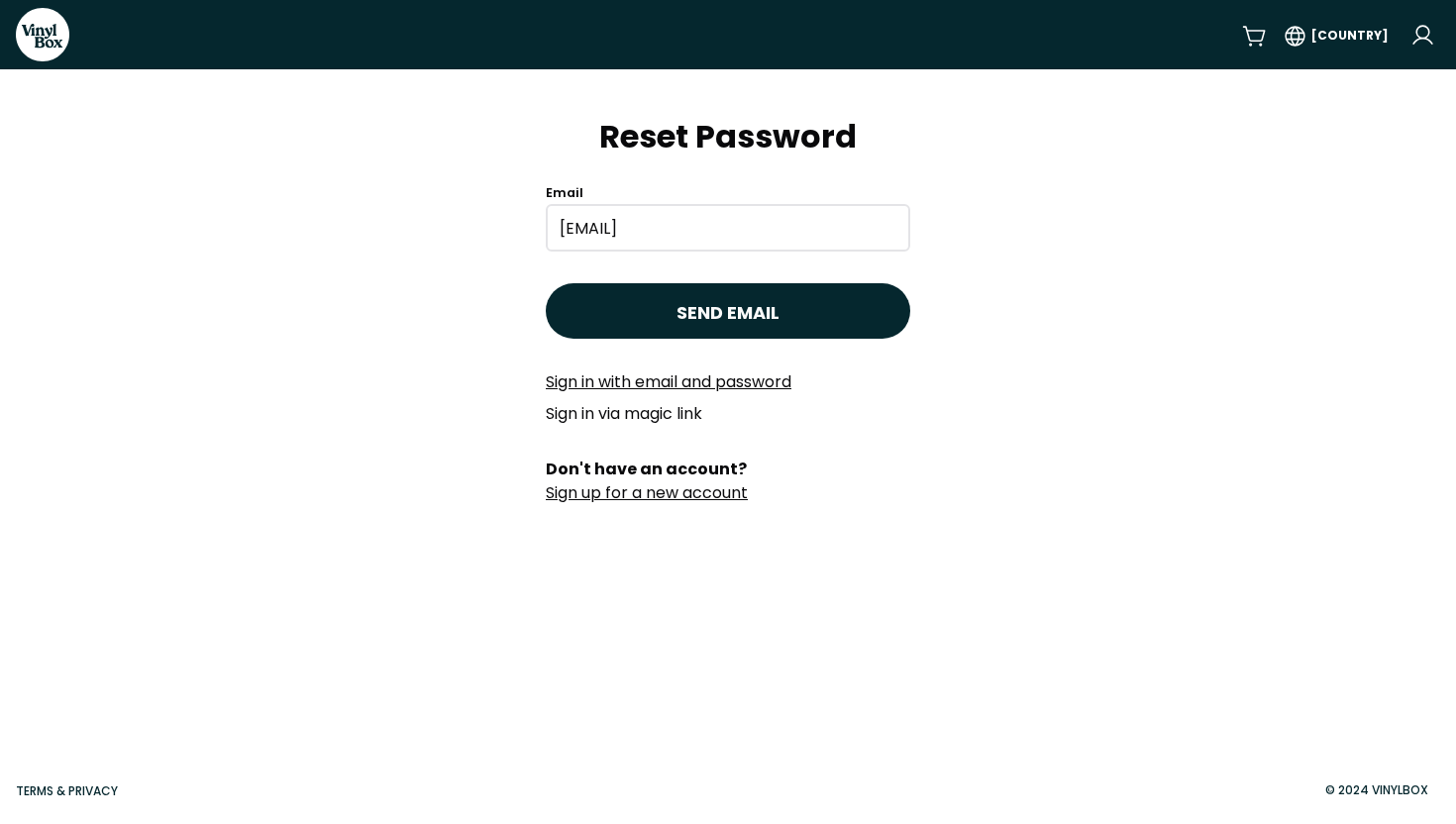 click on "Sign in via magic link" at bounding box center (624, 413) 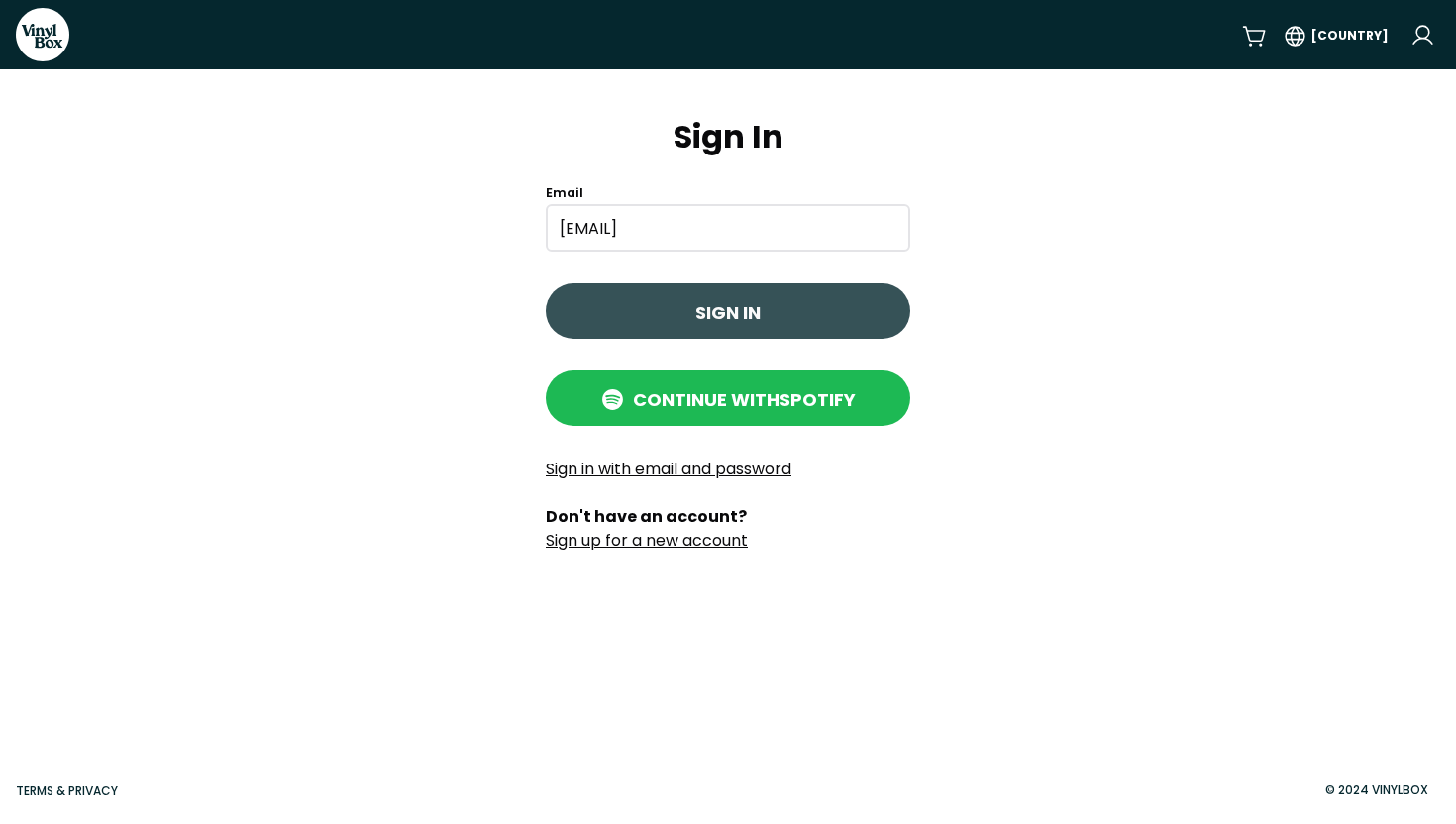 click on "Sign in" at bounding box center [728, 312] 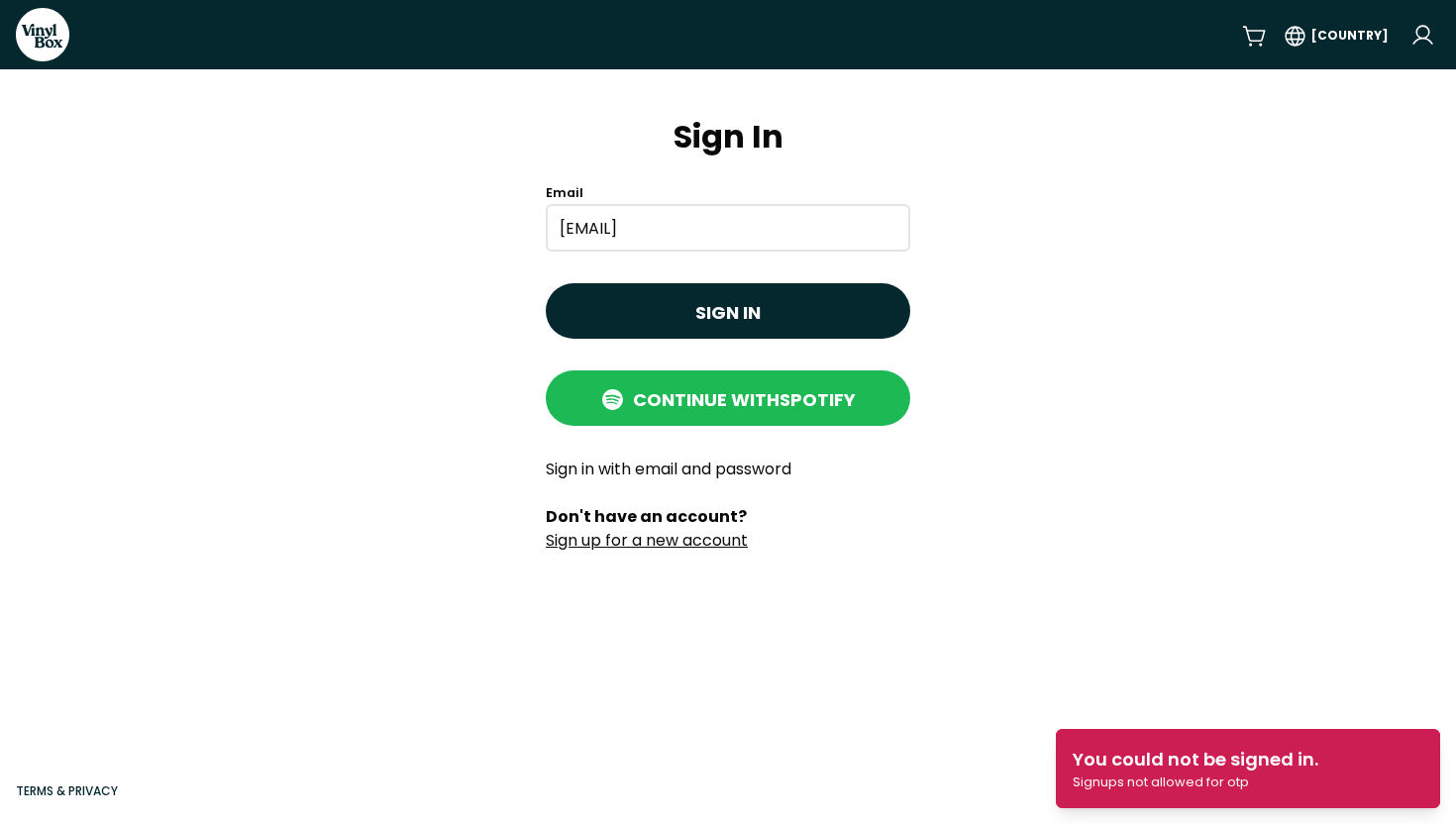 click on "Sign in with email and password" at bounding box center (669, 468) 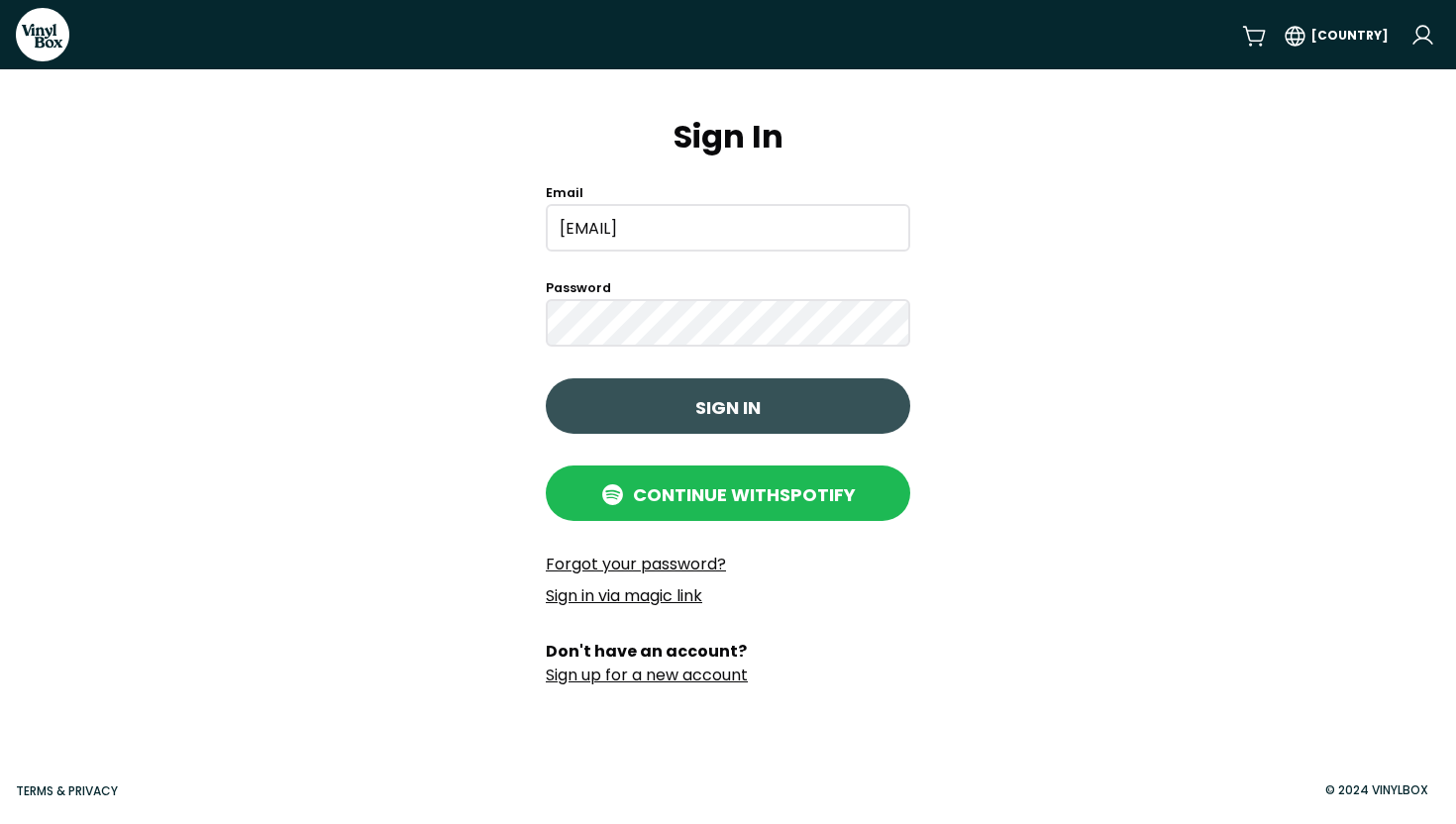 click on "Sign in" at bounding box center (728, 406) 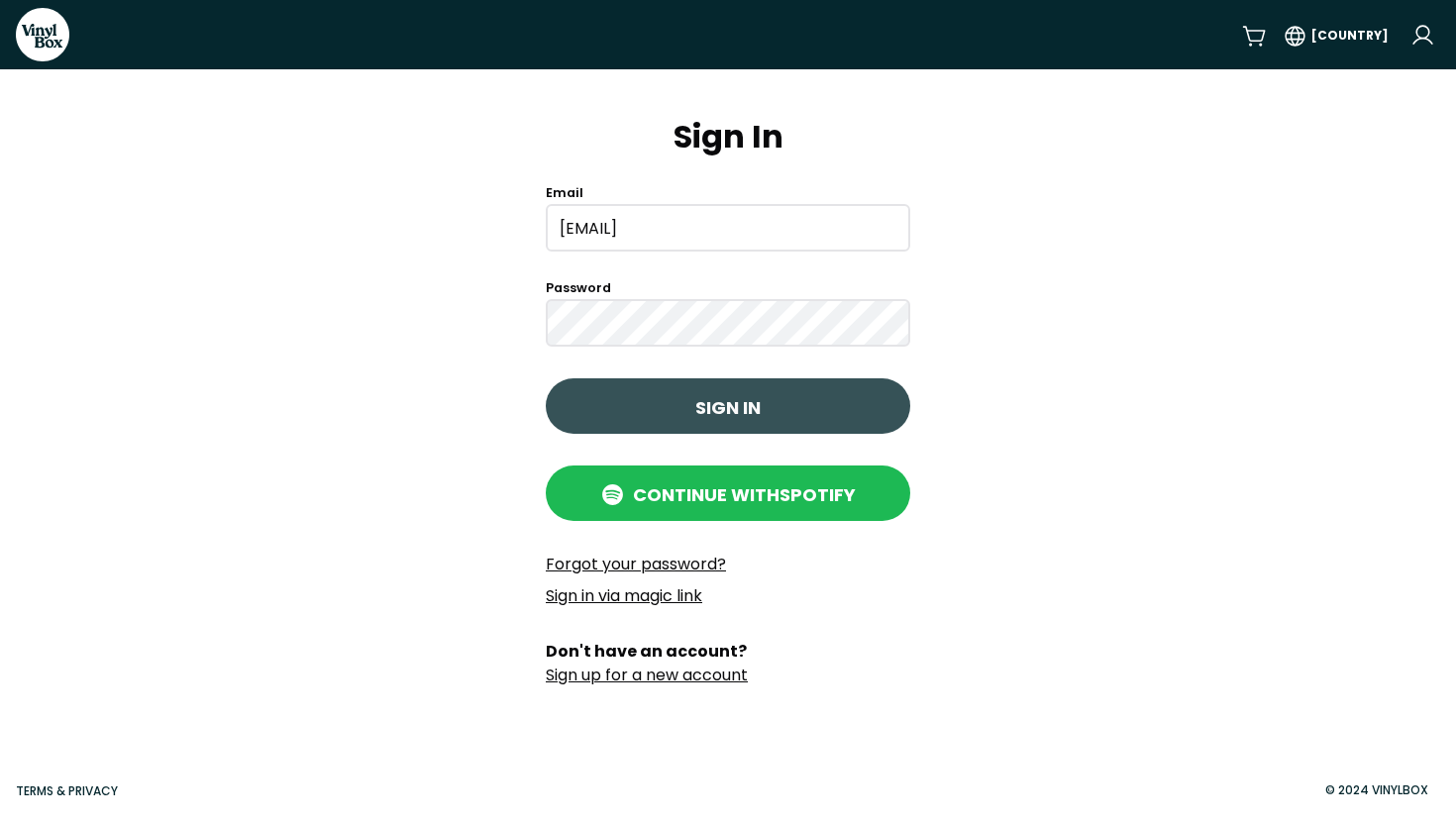 click on "Sign in" at bounding box center [728, 407] 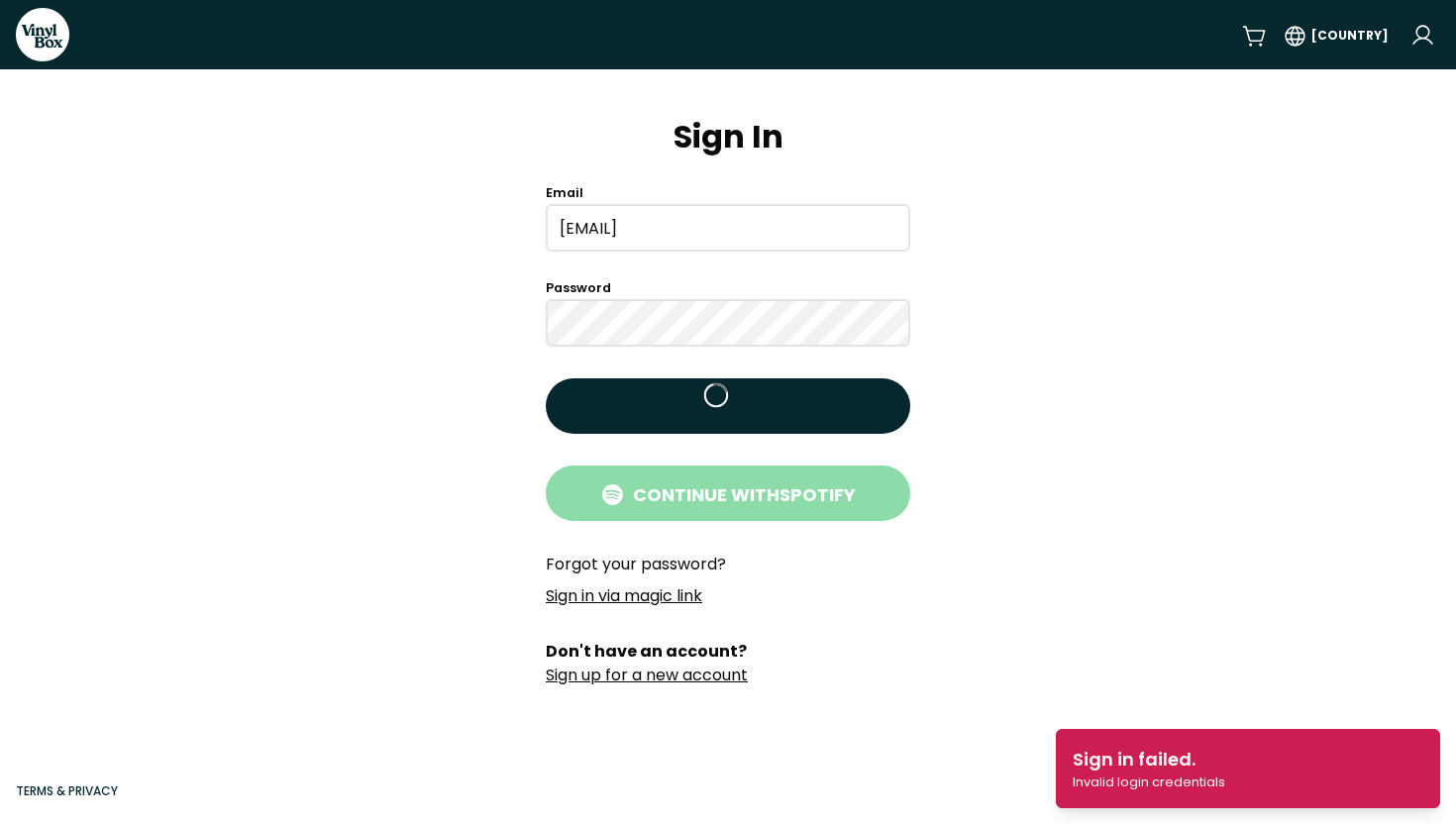 click on "Forgot your password?" at bounding box center (636, 564) 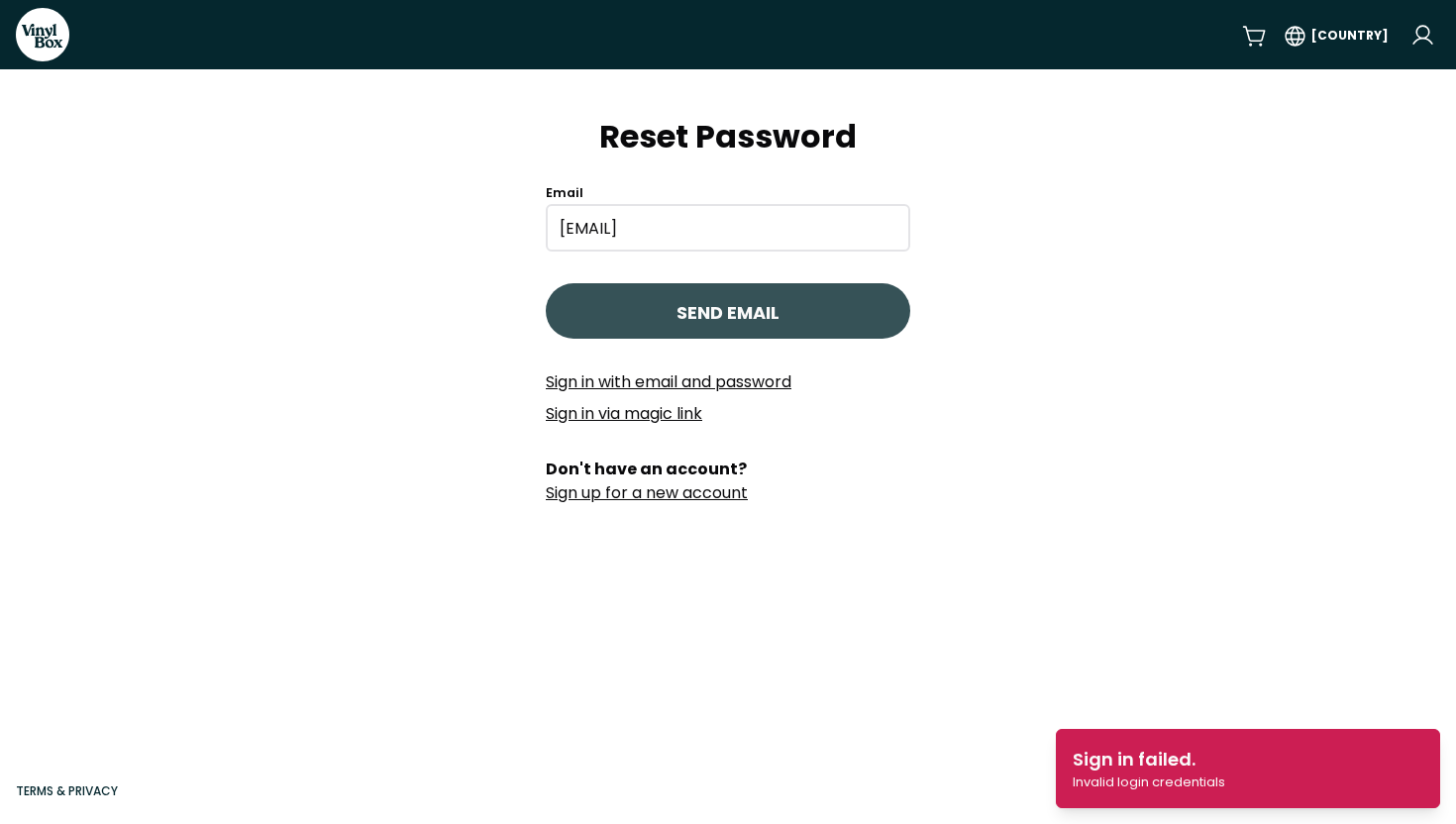 click on "Send Email" at bounding box center (728, 311) 